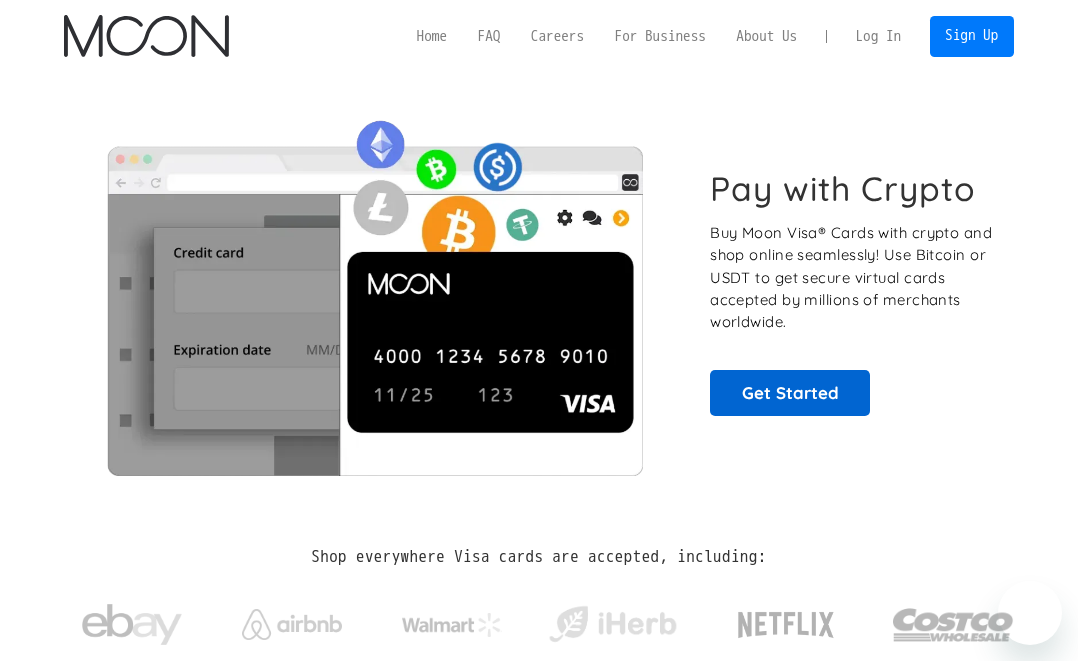 scroll, scrollTop: 0, scrollLeft: 0, axis: both 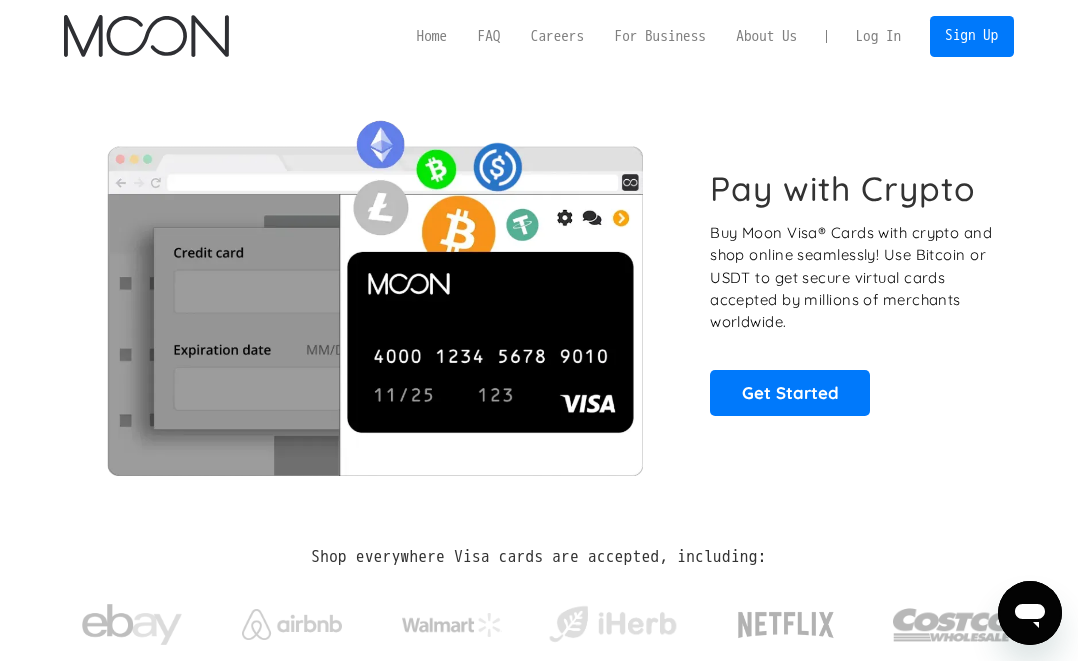 click on "Log In" at bounding box center (878, 36) 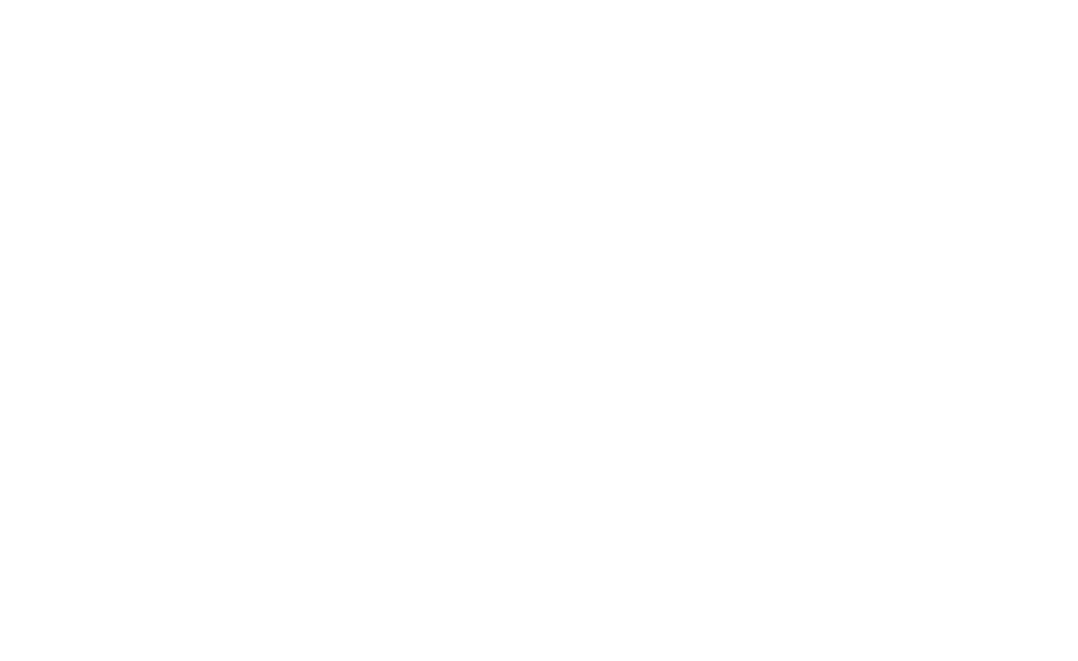 scroll, scrollTop: 0, scrollLeft: 0, axis: both 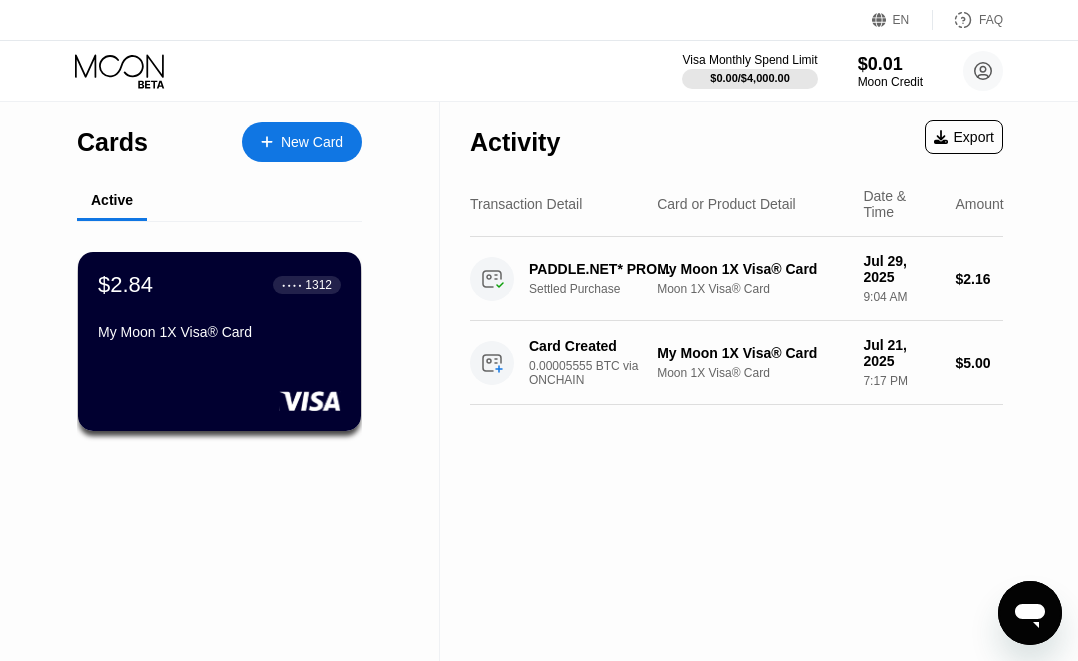 click on "Active" at bounding box center [112, 201] 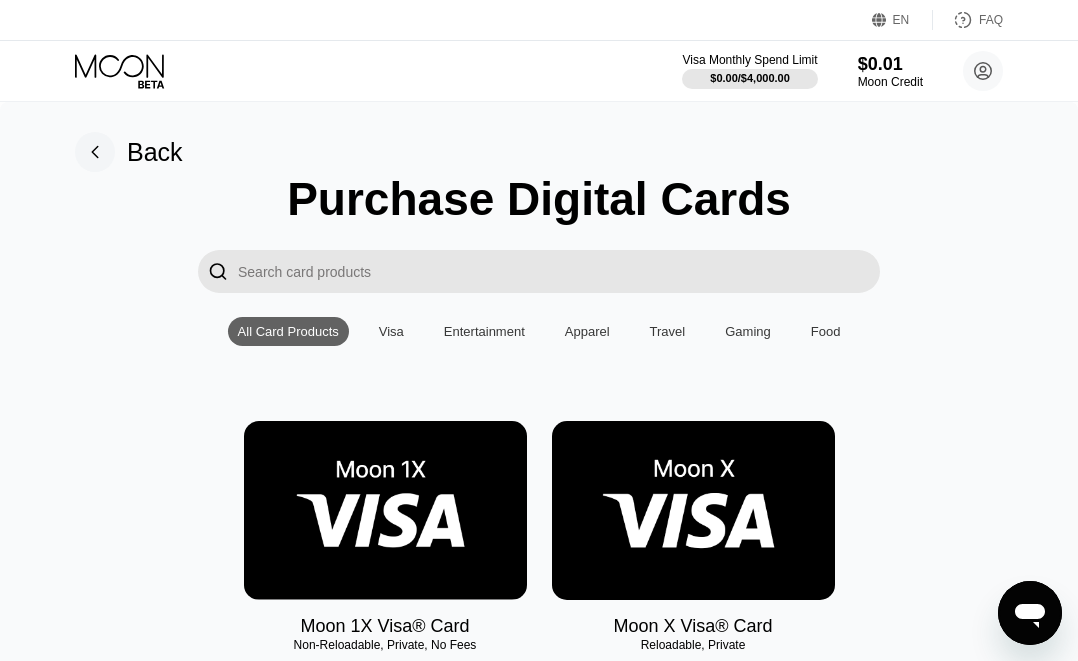 click 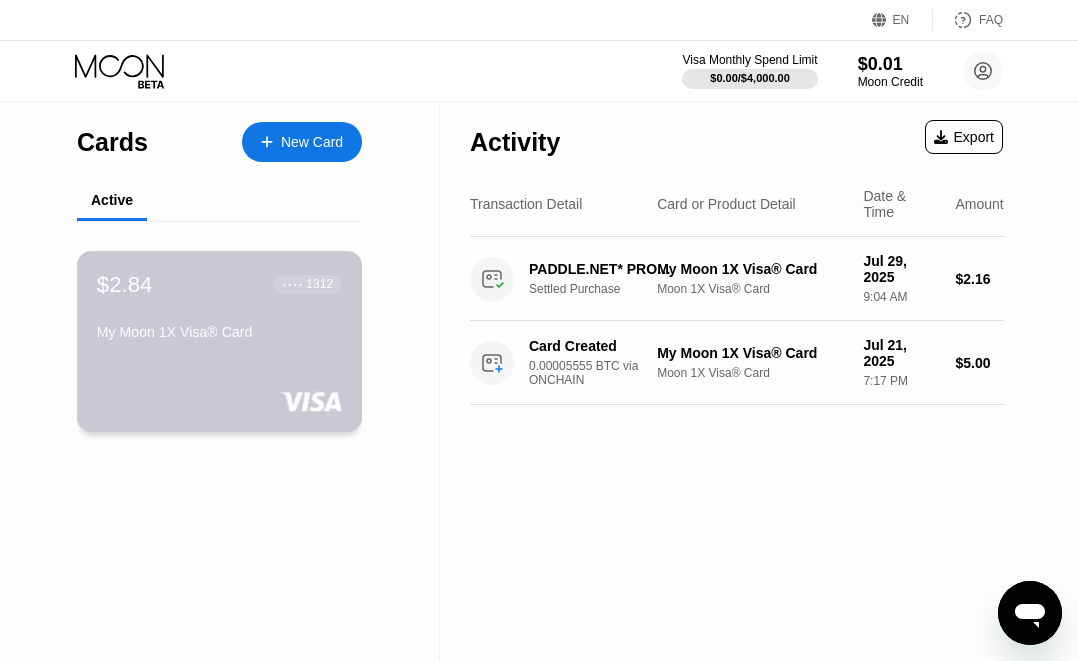click on "$2.84 ● ● ● ● 1312" at bounding box center (219, 284) 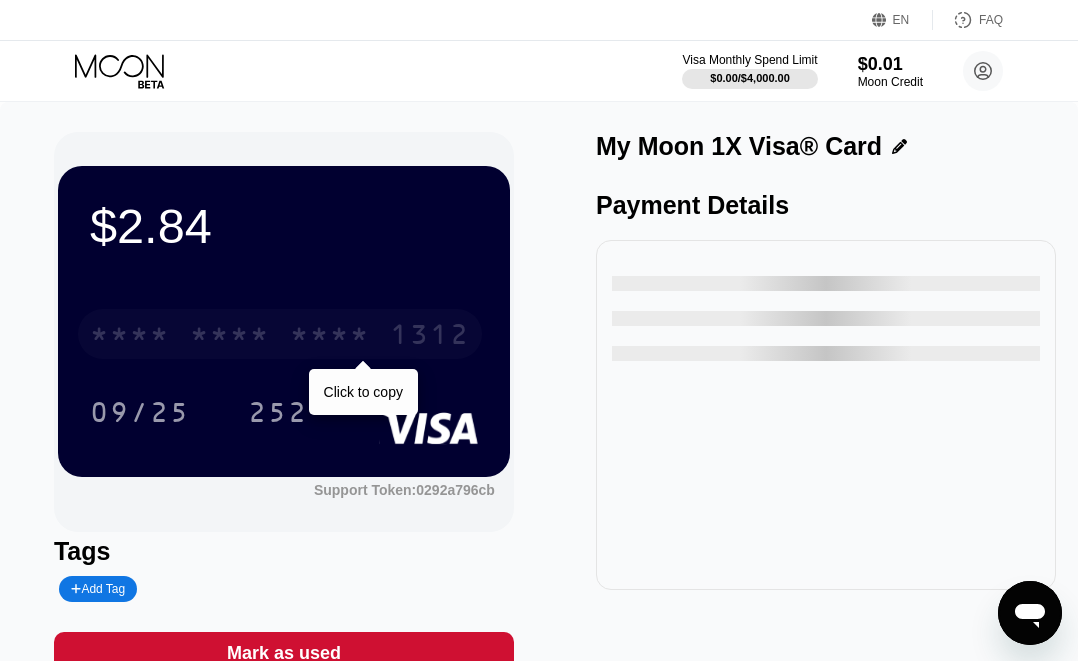 click on "* * * *" at bounding box center (330, 337) 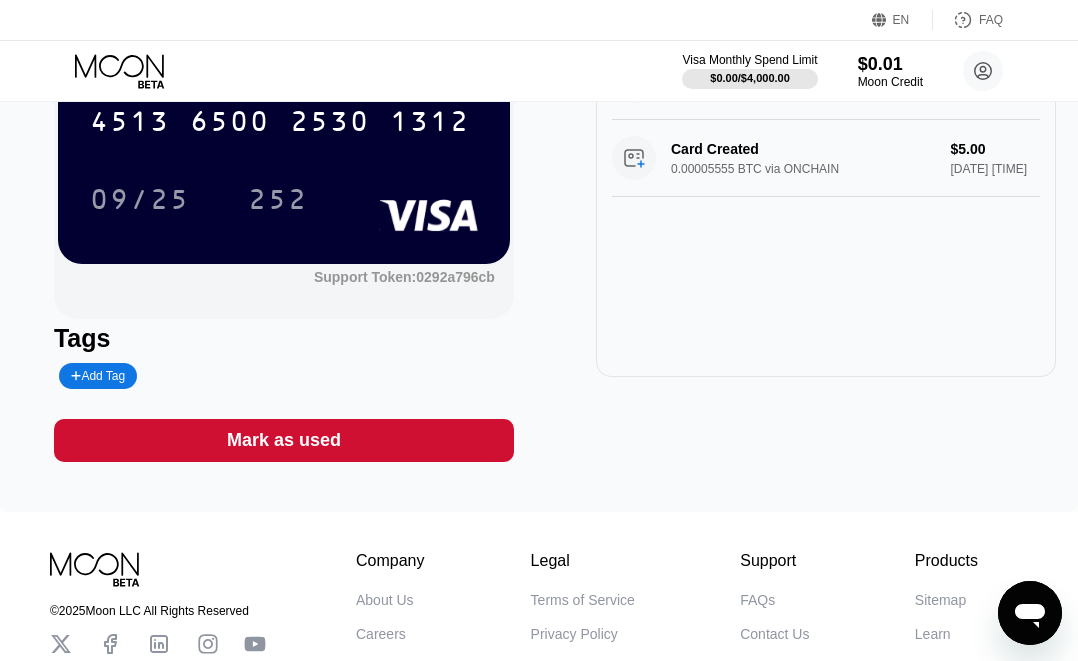 scroll, scrollTop: 0, scrollLeft: 0, axis: both 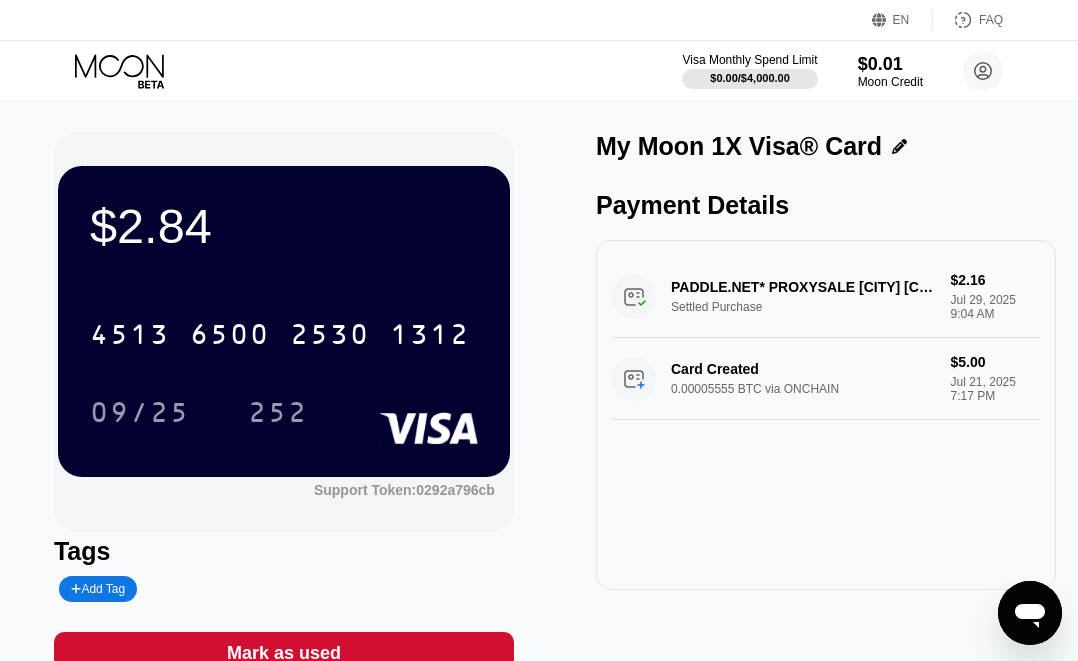 click on "PADDLE.NET* PROXYSALE    [CITY]       [COUNTRY] Settled Purchase $2.16 Jul 29, 2025 9:04 AM" at bounding box center (826, 297) 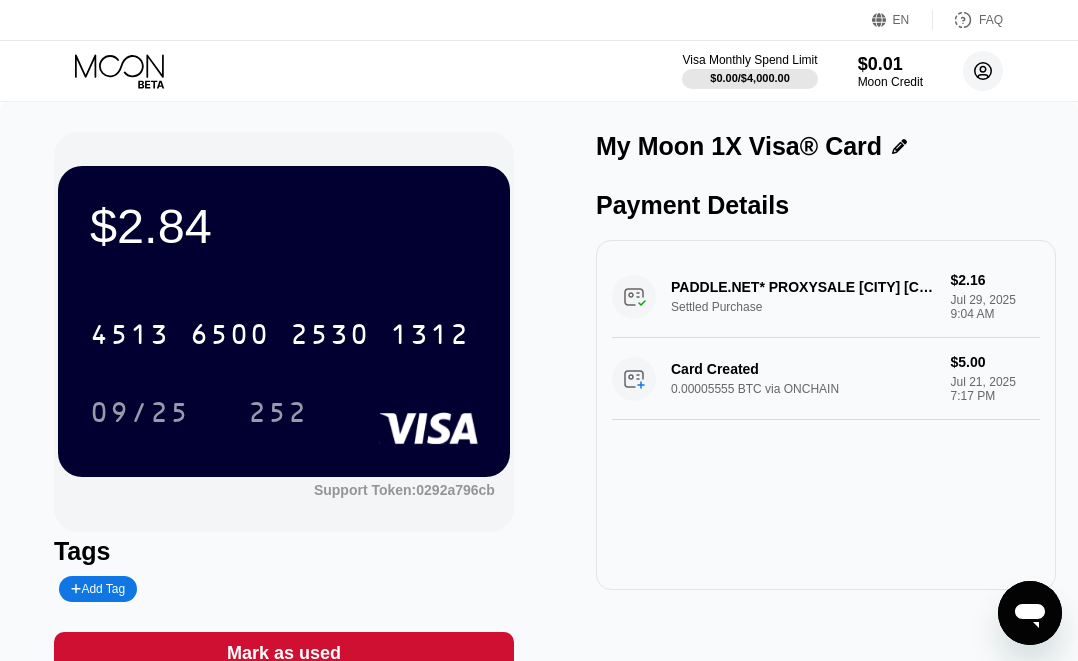 click 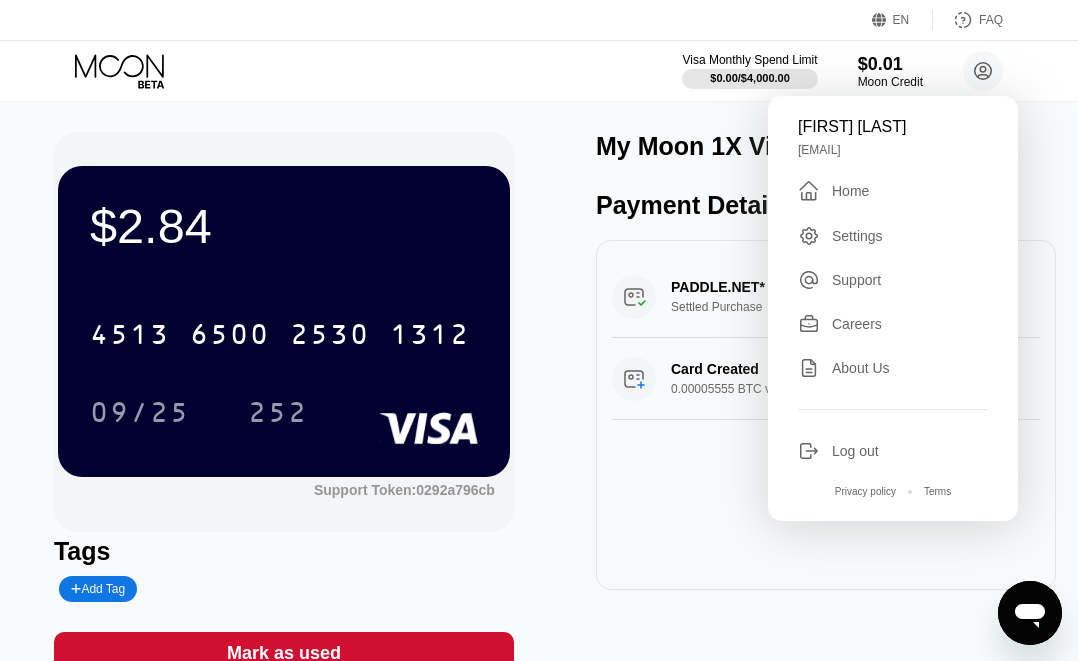 click on "Visa Monthly Spend Limit $0.00 / $4,000.00 $0.01 Moon Credit [FIRST] [LAST] [EMAIL]  Home Settings Support Careers About Us Log out Privacy policy Terms" at bounding box center (539, 71) 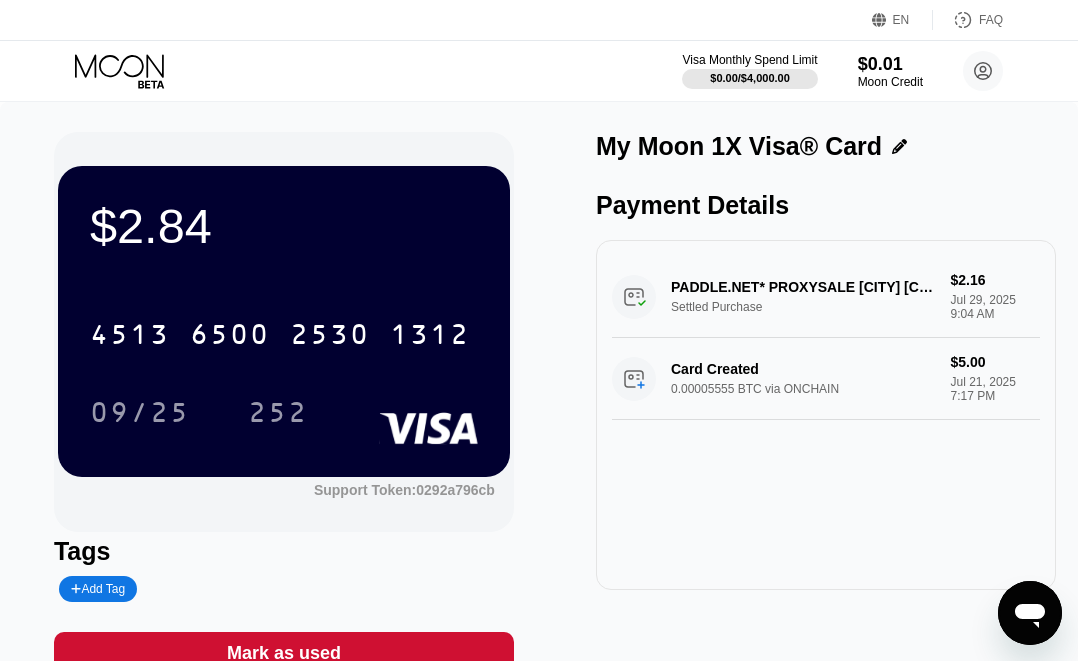 click 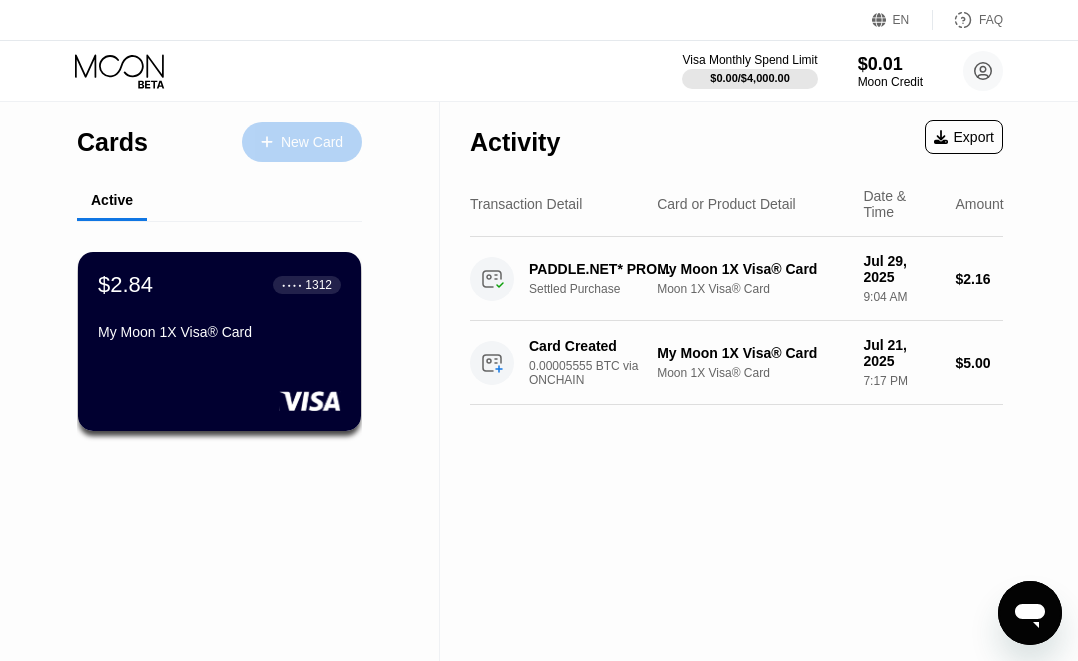 click on "New Card" at bounding box center (312, 142) 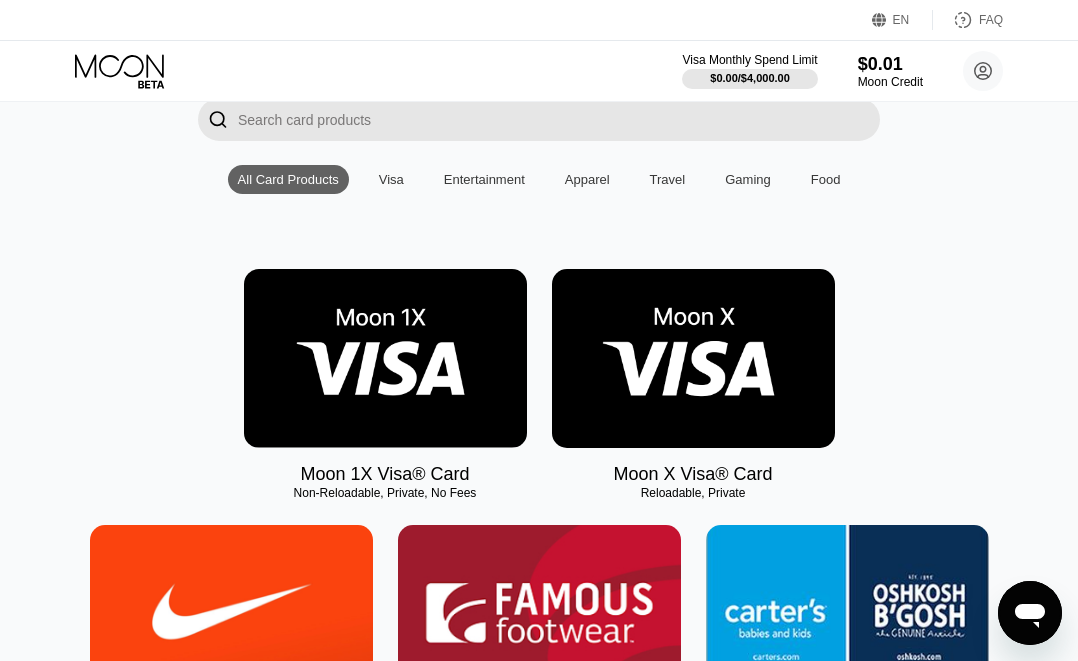 scroll, scrollTop: 154, scrollLeft: 0, axis: vertical 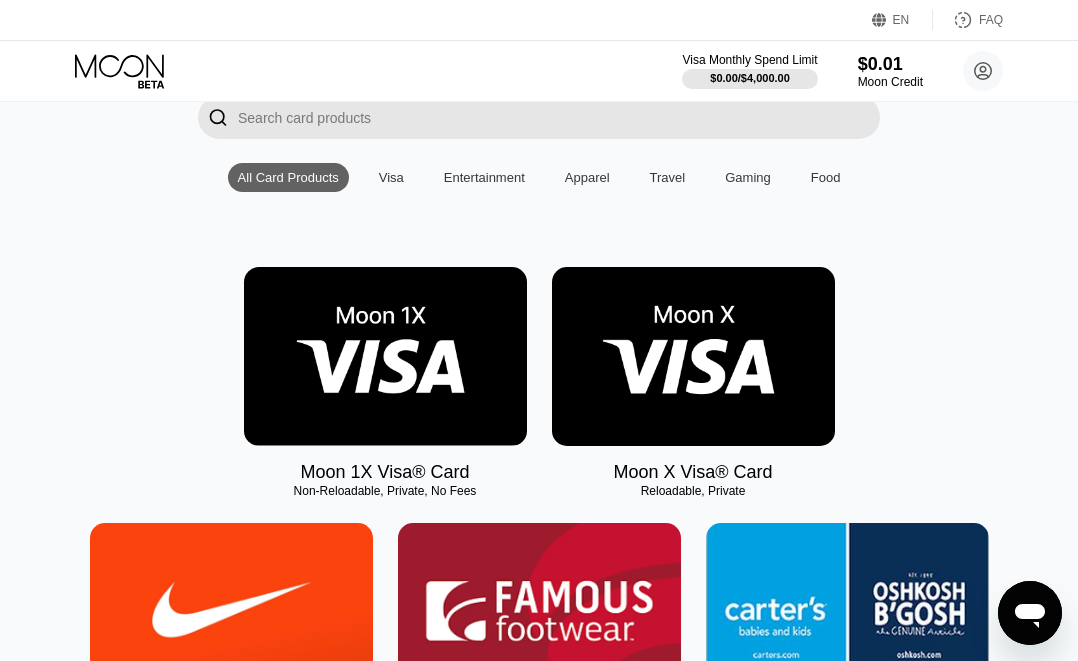 click at bounding box center (693, 356) 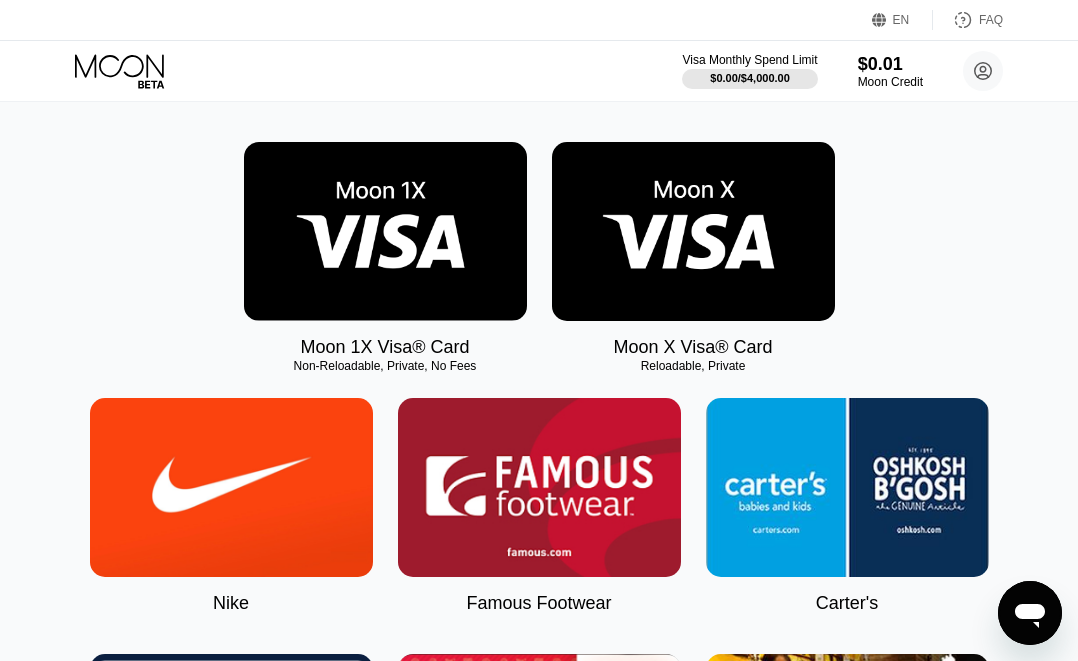 scroll, scrollTop: 367, scrollLeft: 0, axis: vertical 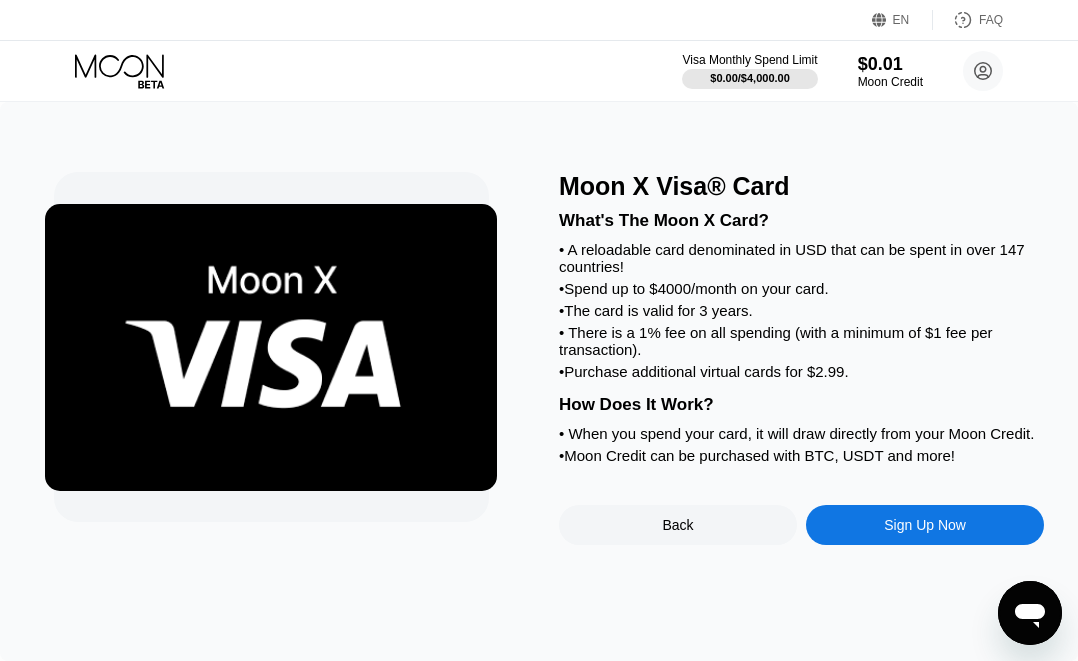click on "Back" at bounding box center [678, 525] 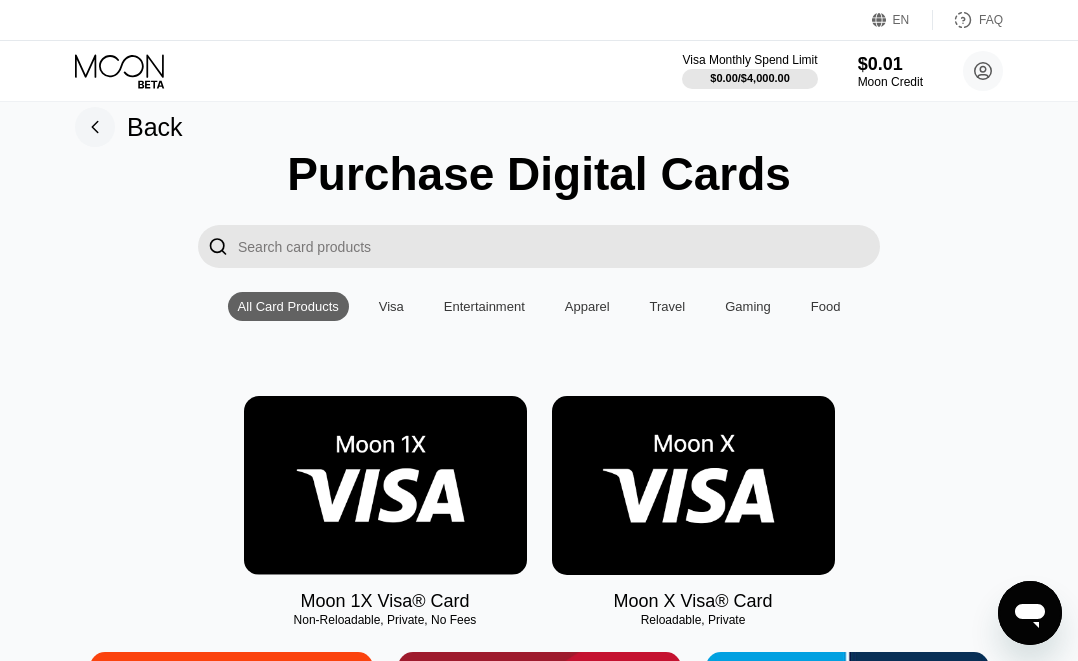 scroll, scrollTop: 0, scrollLeft: 0, axis: both 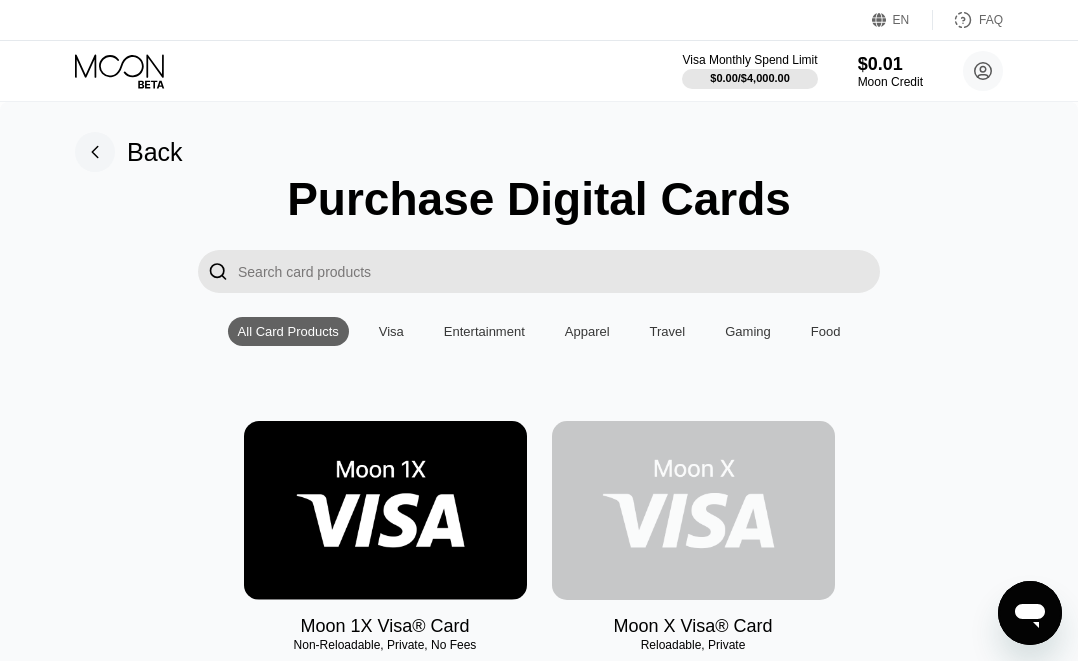click at bounding box center [693, 510] 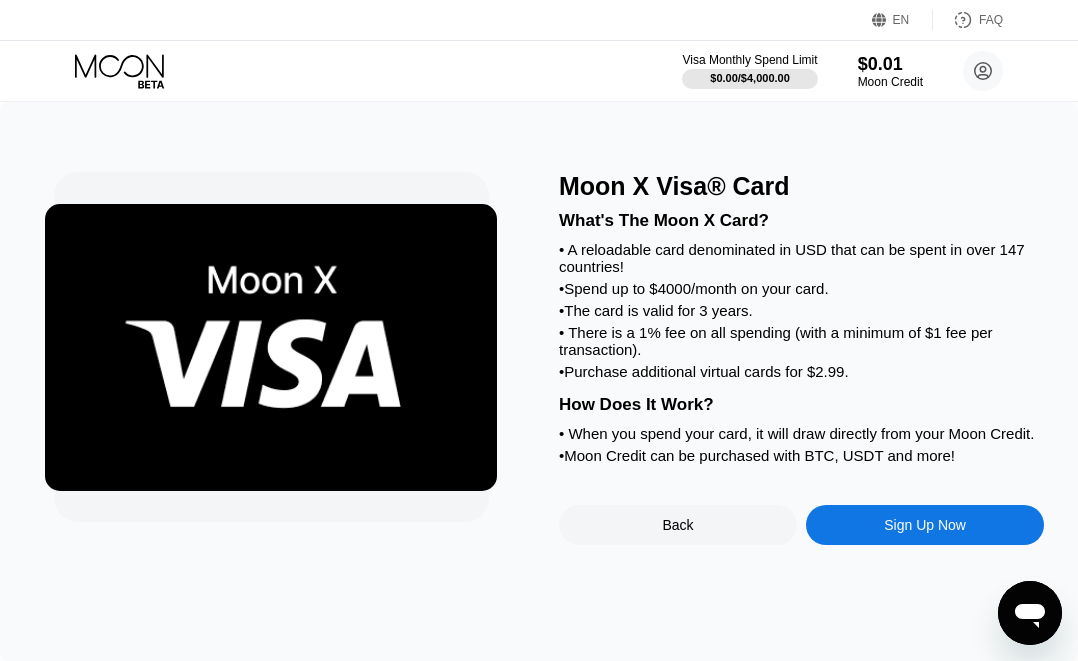 click on "Sign Up Now" at bounding box center [925, 525] 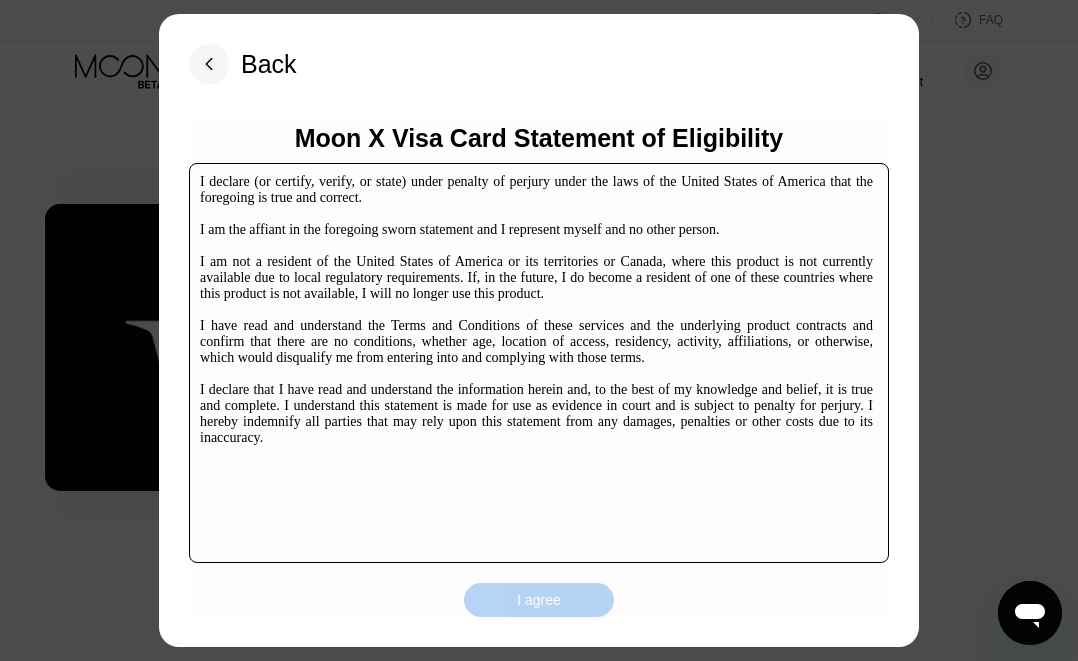 click on "I agree" at bounding box center (539, 600) 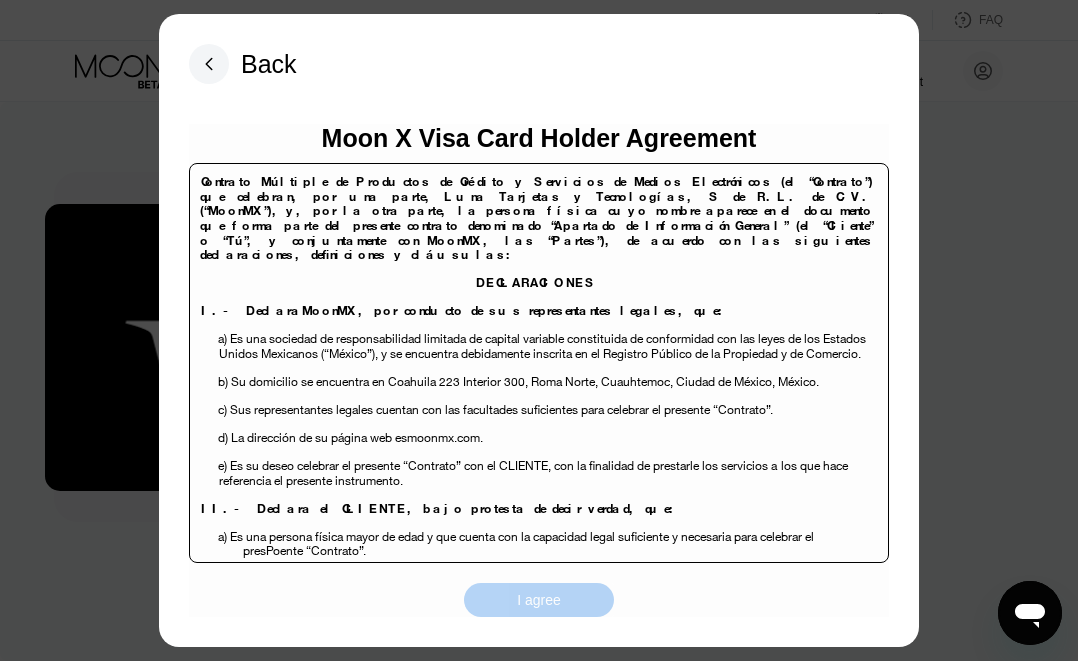 click on "I agree" at bounding box center [539, 600] 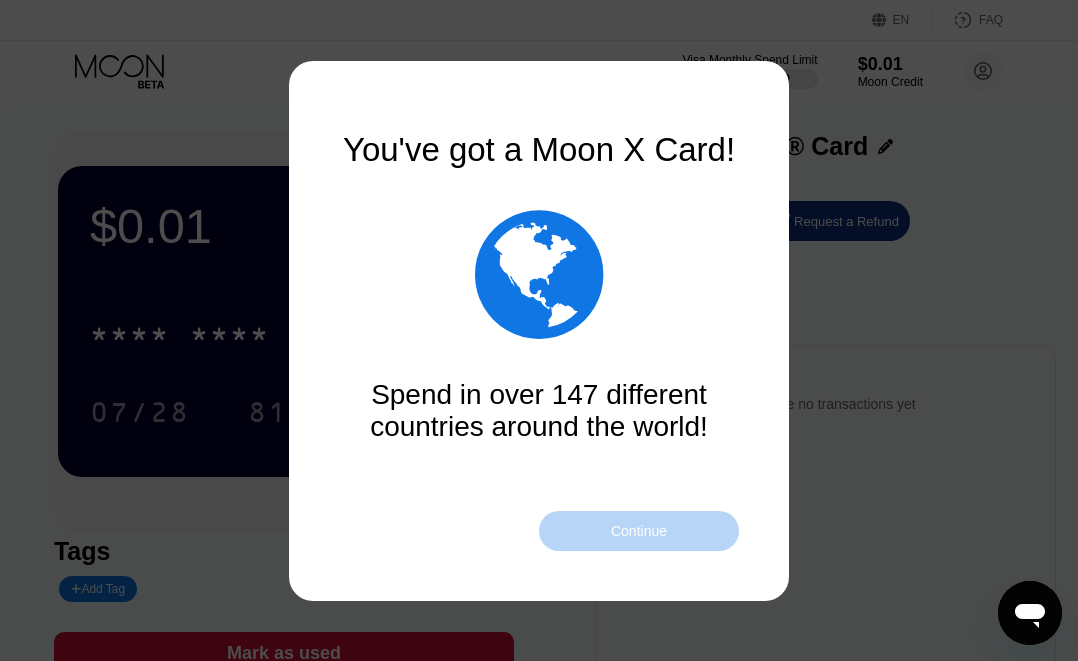 click on "Continue" at bounding box center (639, 531) 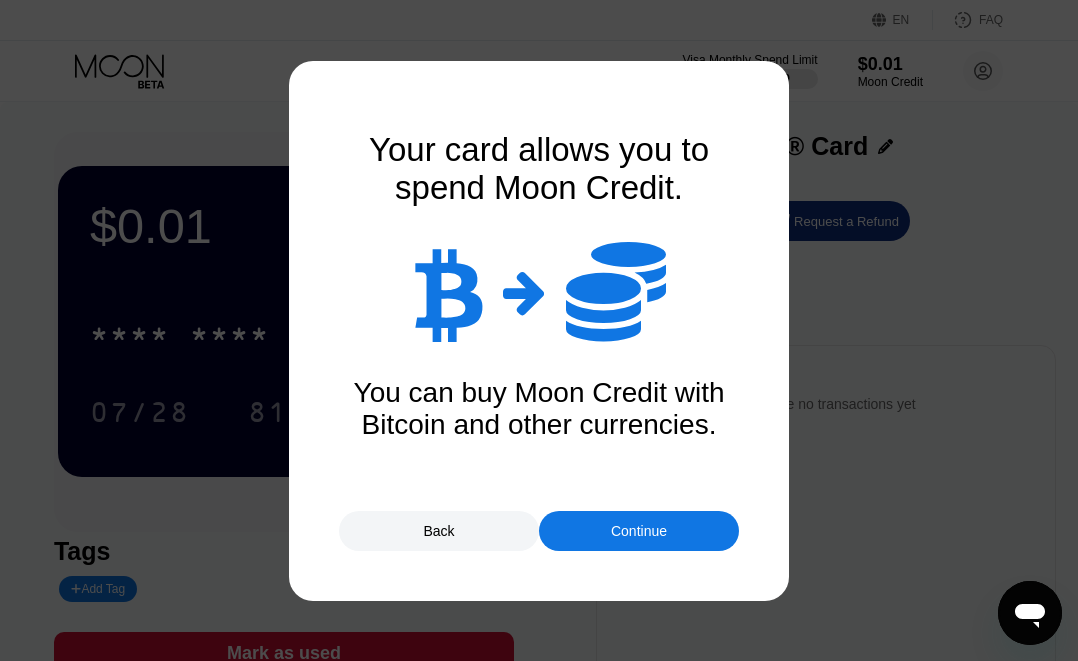 click on "Continue" at bounding box center [639, 531] 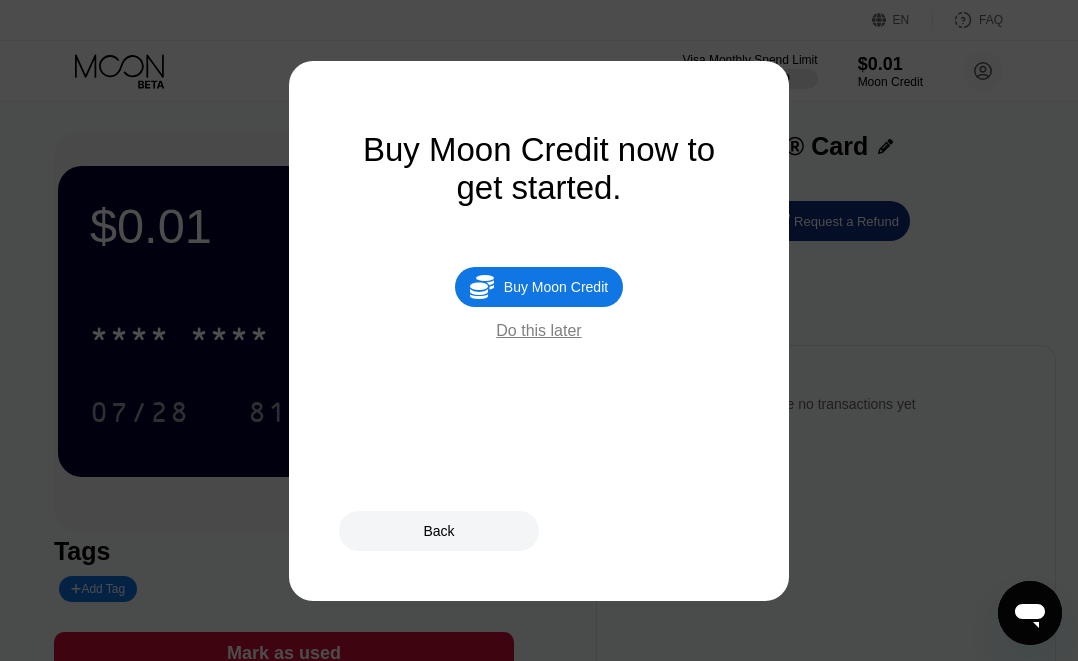 click on "Do this later" at bounding box center [538, 331] 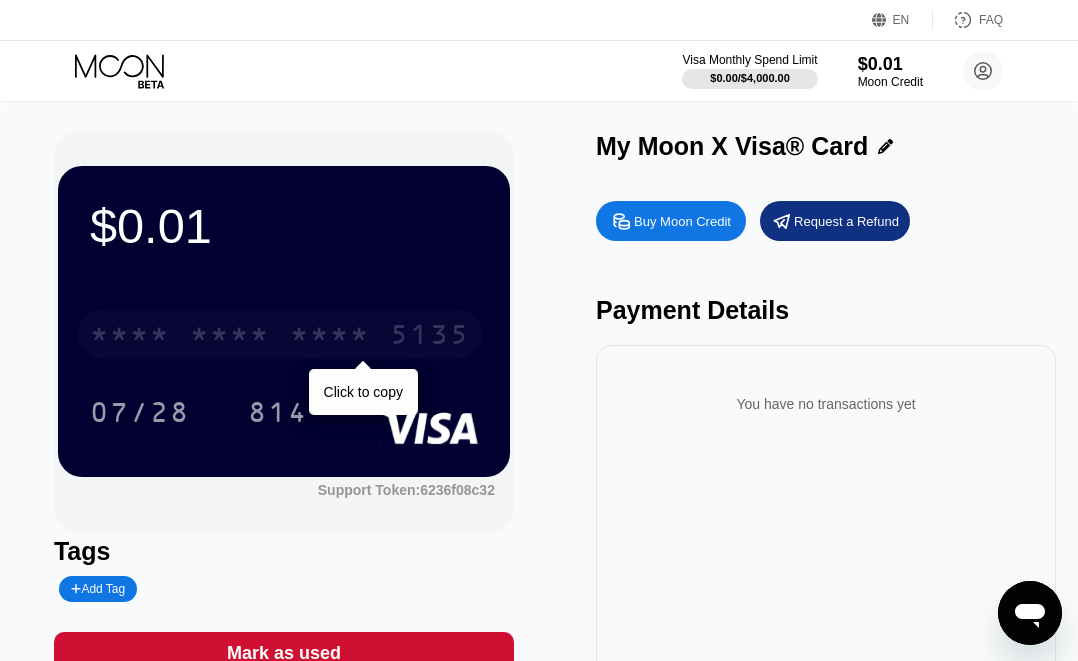 click on "5135" at bounding box center [430, 337] 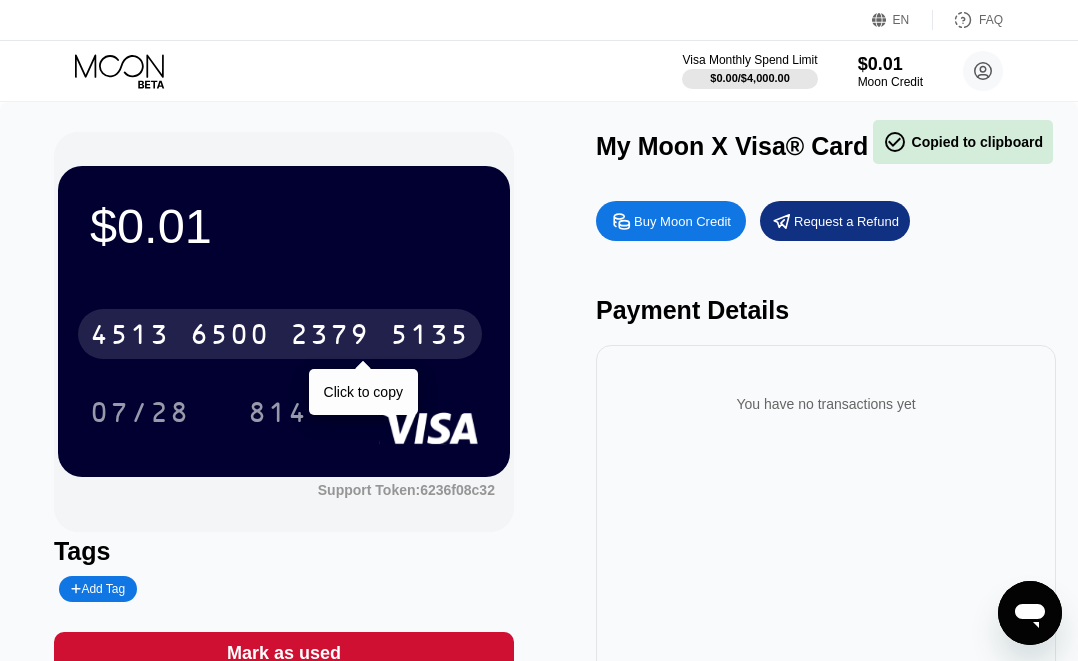 click on "5135" at bounding box center [430, 337] 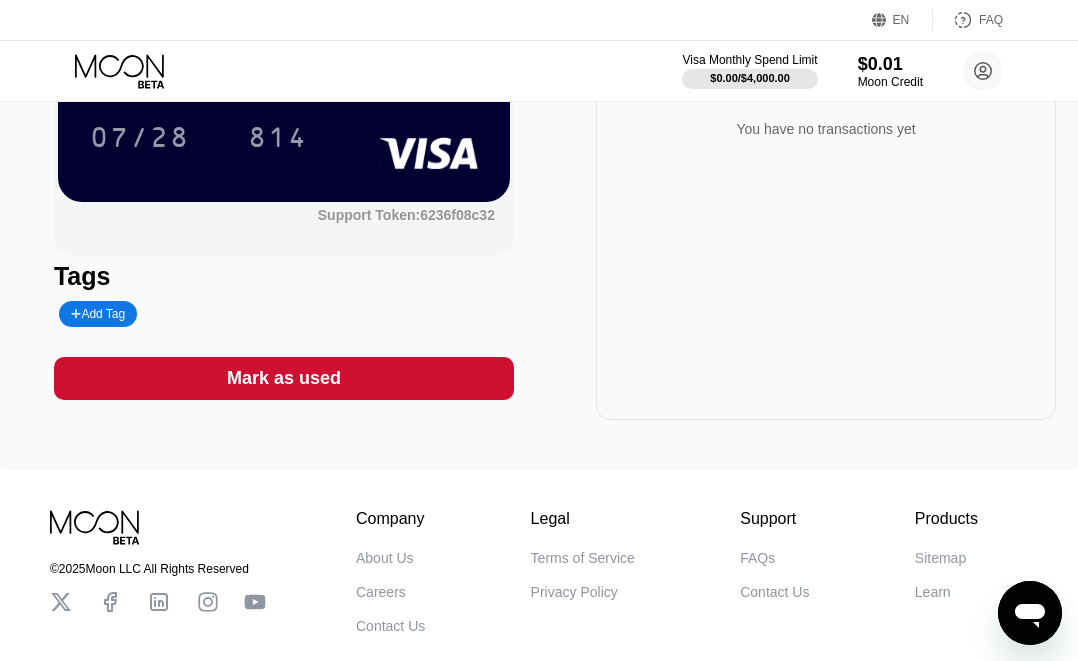 scroll, scrollTop: 10, scrollLeft: 0, axis: vertical 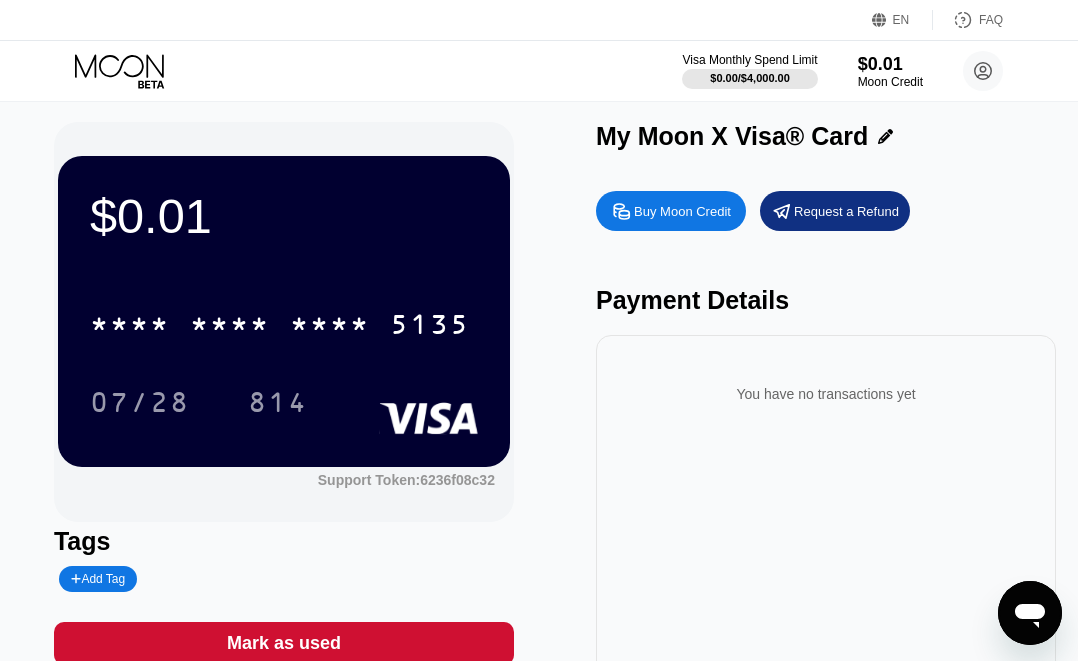 click on "Buy Moon Credit" at bounding box center [682, 211] 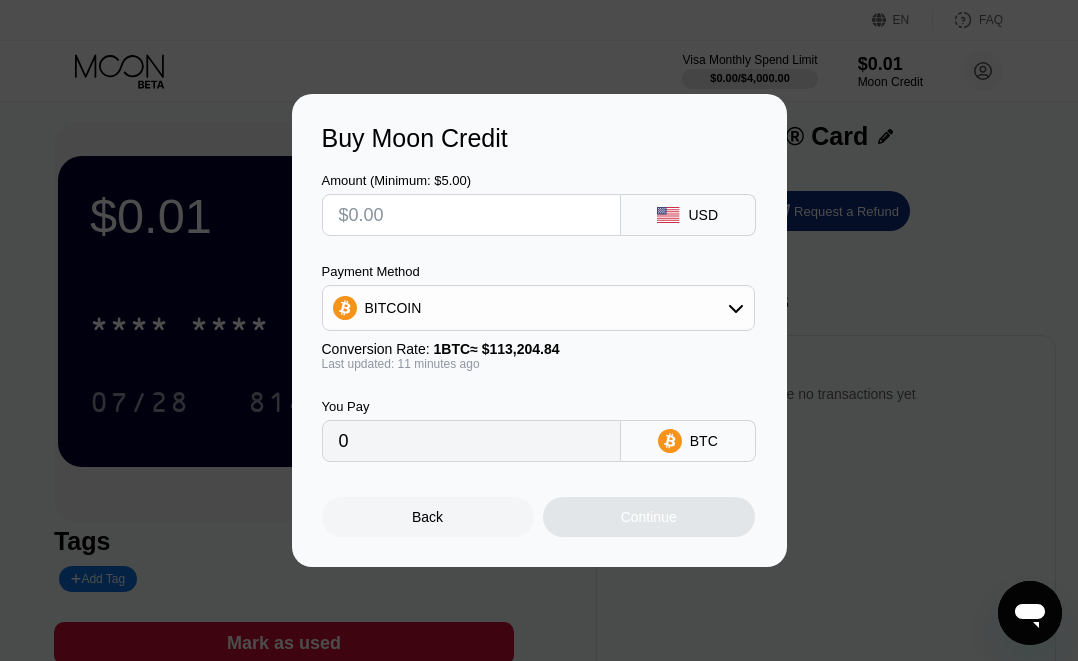click on "USD" at bounding box center (703, 215) 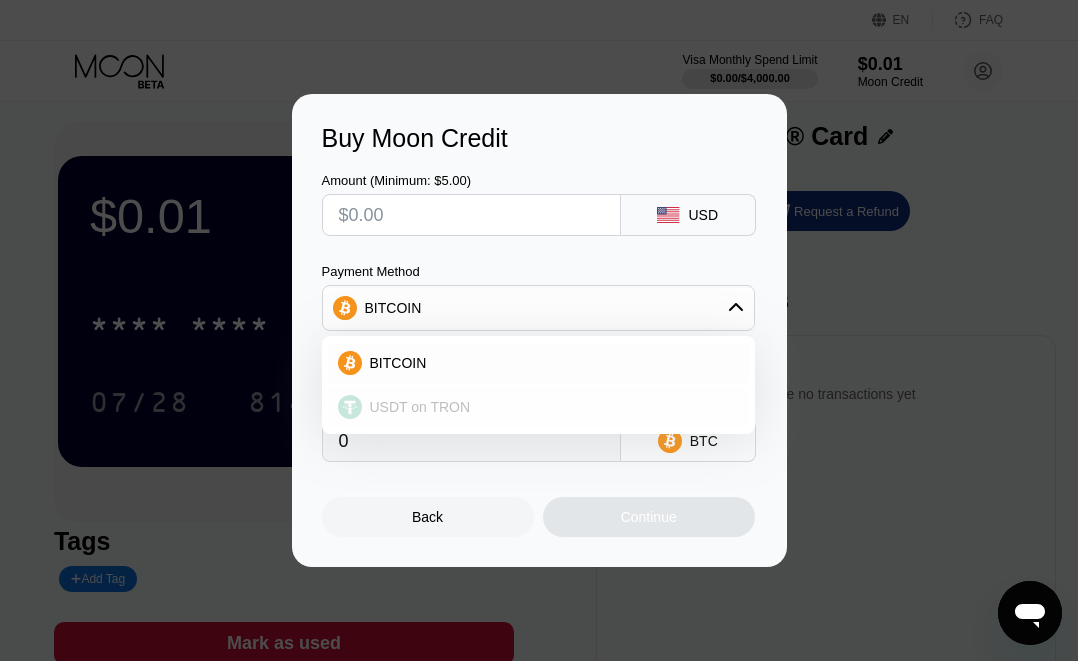 click on "USDT on TRON" at bounding box center (550, 407) 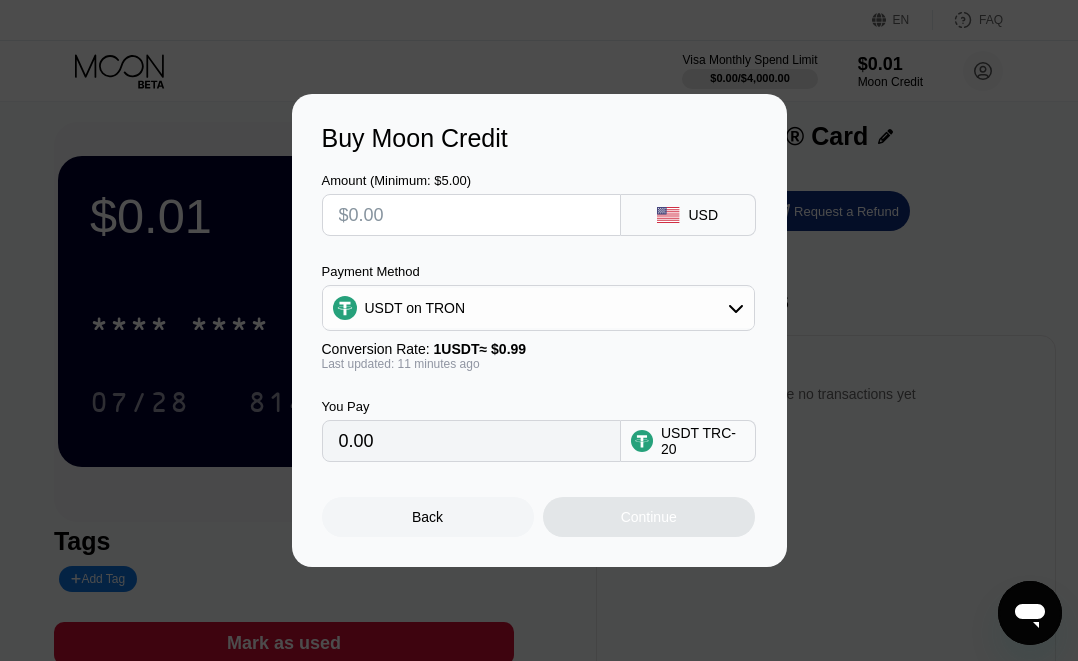 click on "USDT on TRON" at bounding box center (538, 308) 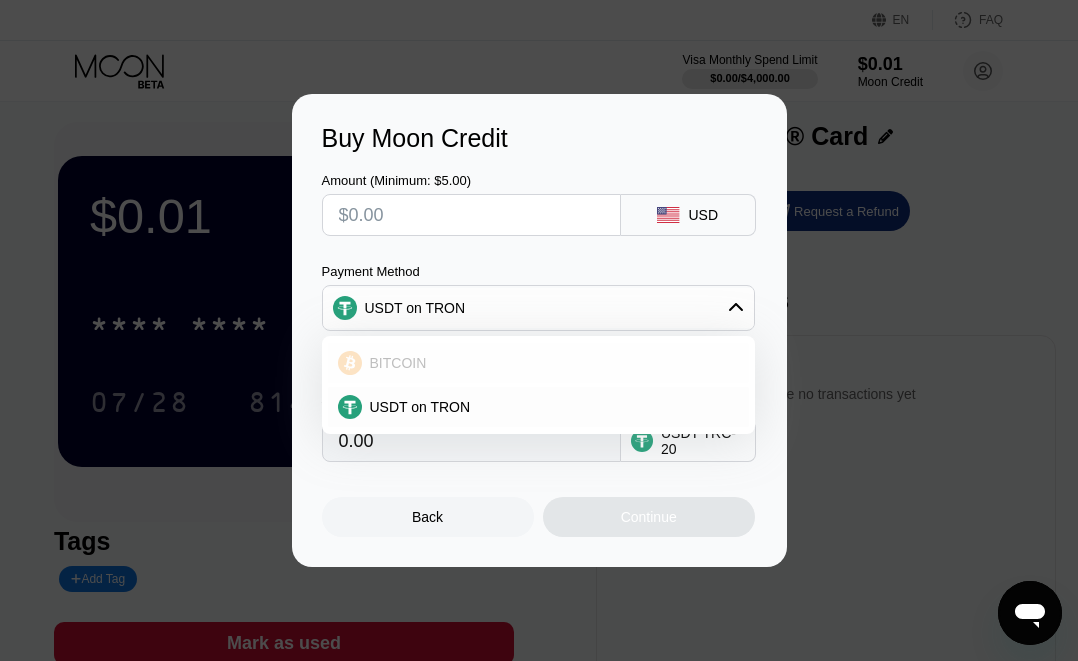 click on "BITCOIN" at bounding box center (550, 363) 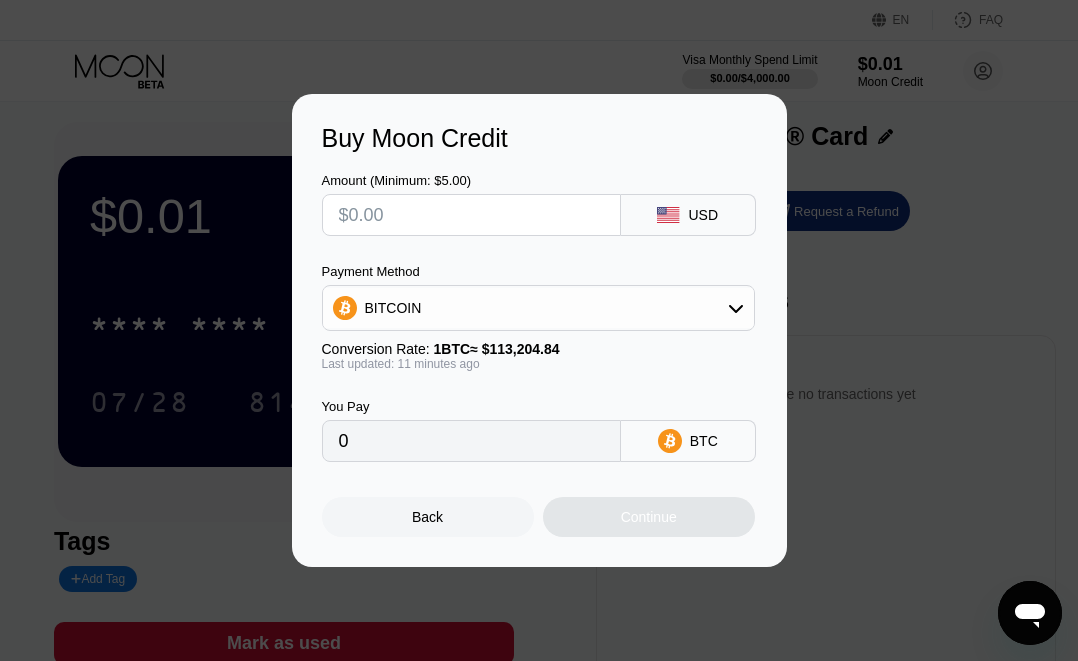 click at bounding box center (471, 215) 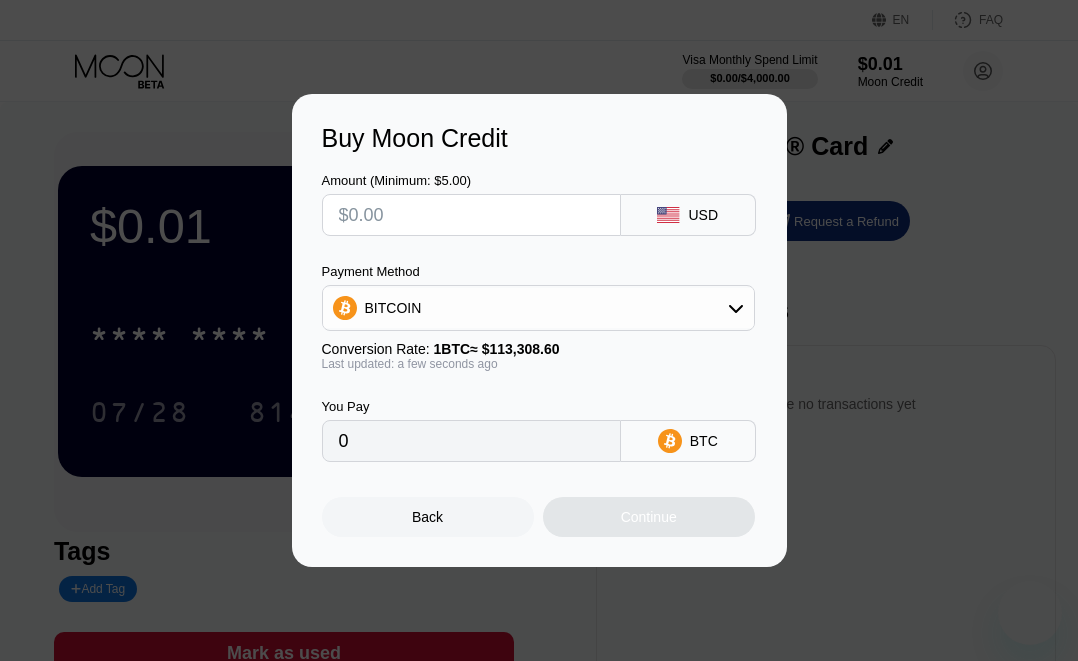 scroll, scrollTop: 10, scrollLeft: 0, axis: vertical 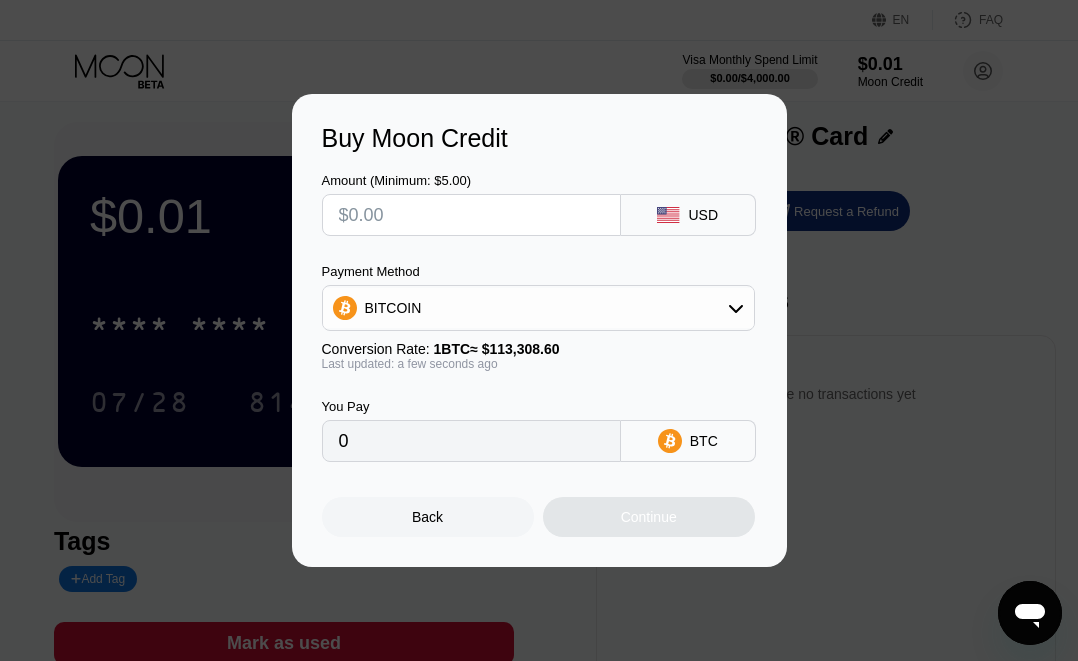 type on "$1" 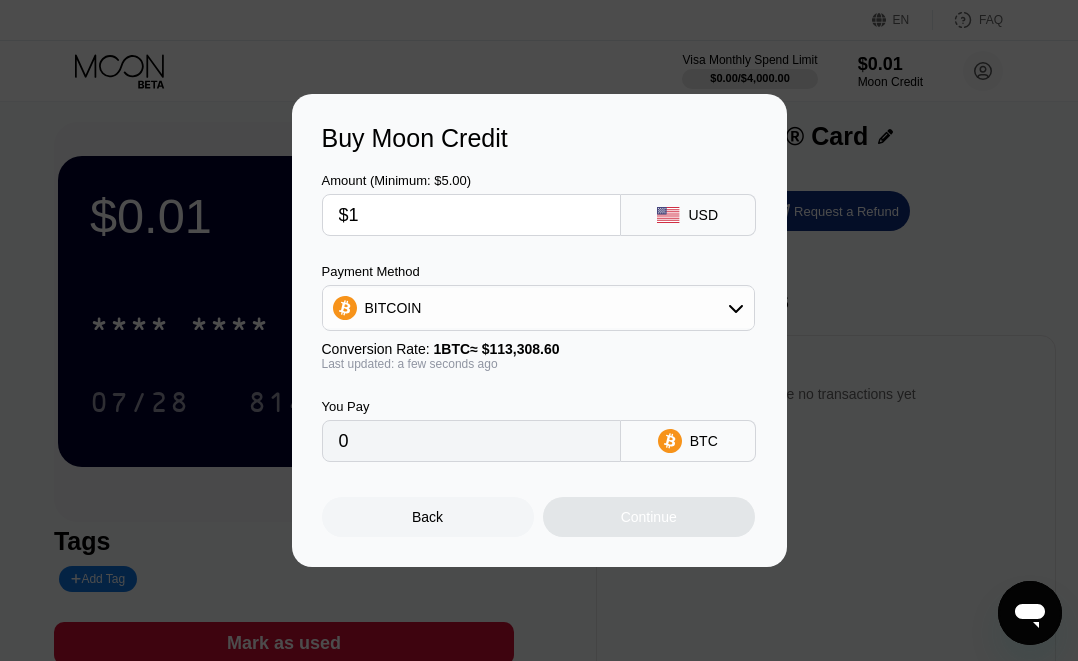 type on "0.00000883" 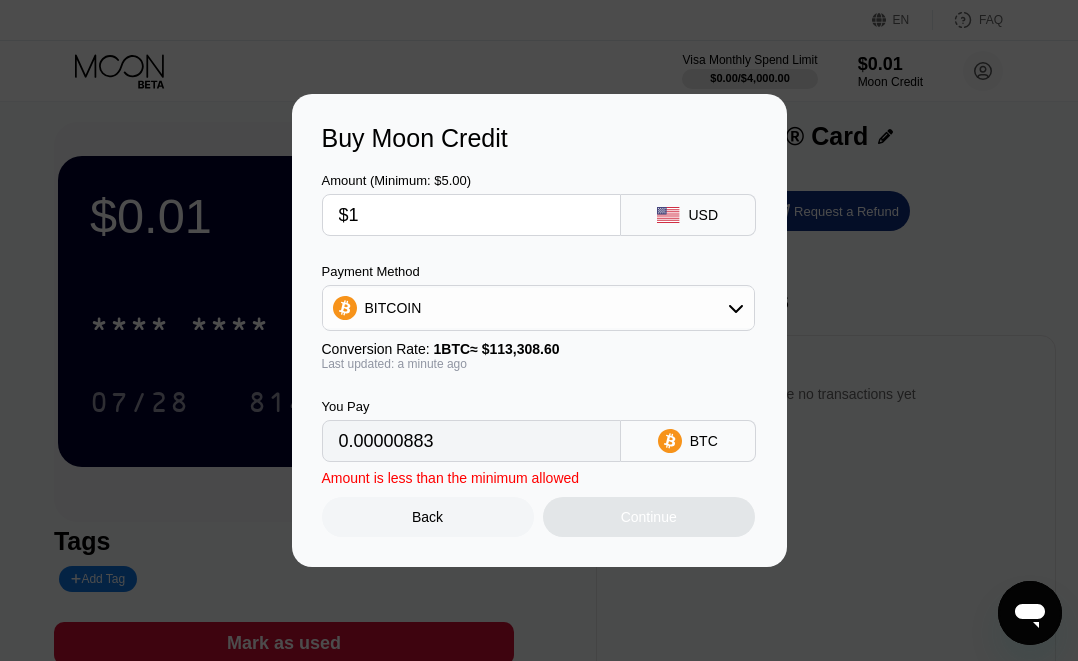 type on "$10" 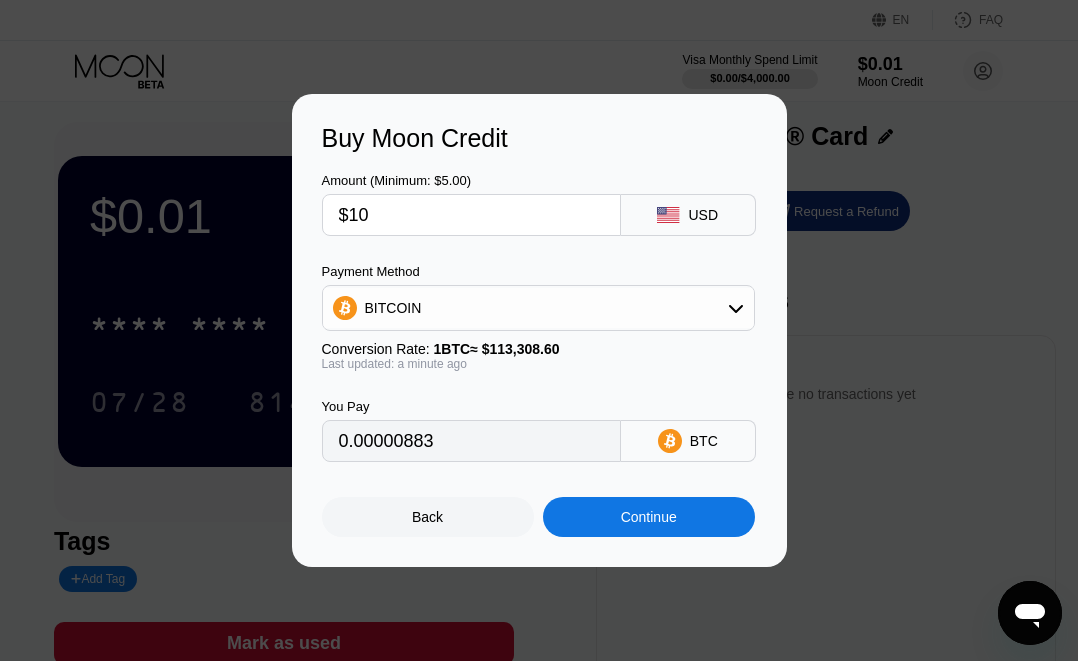 type on "0.00008826" 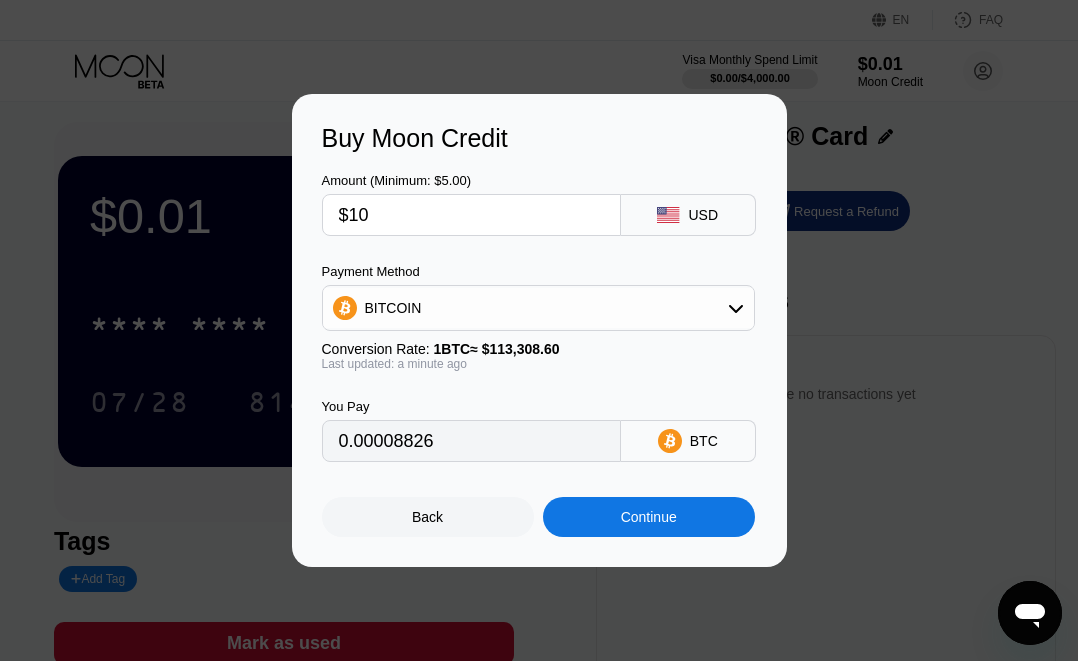 type on "$10" 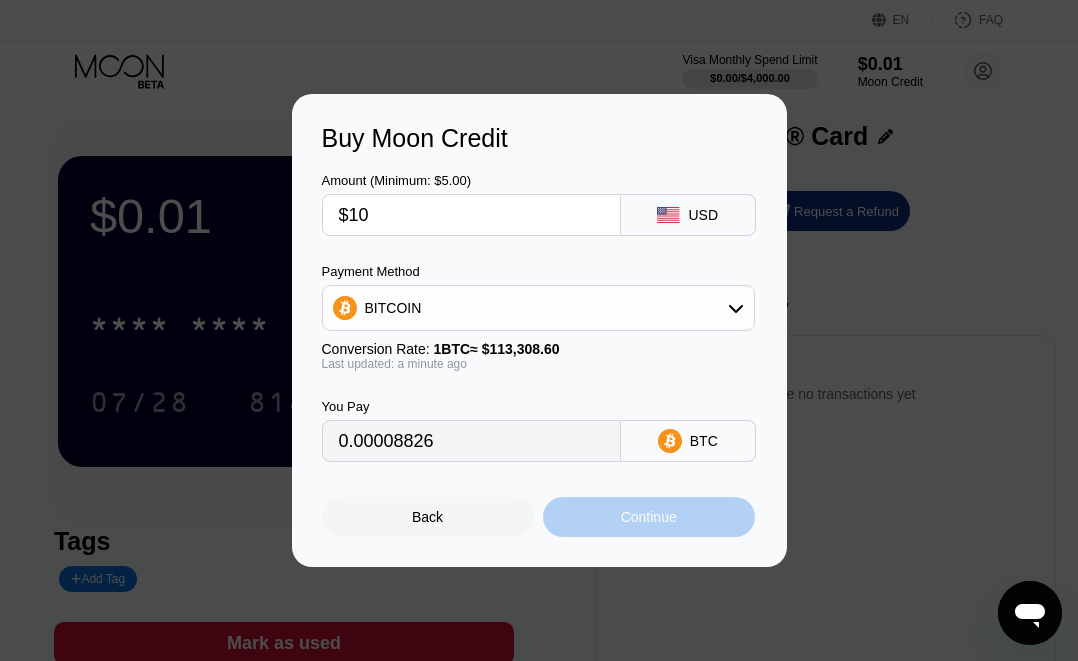click on "Continue" at bounding box center [649, 517] 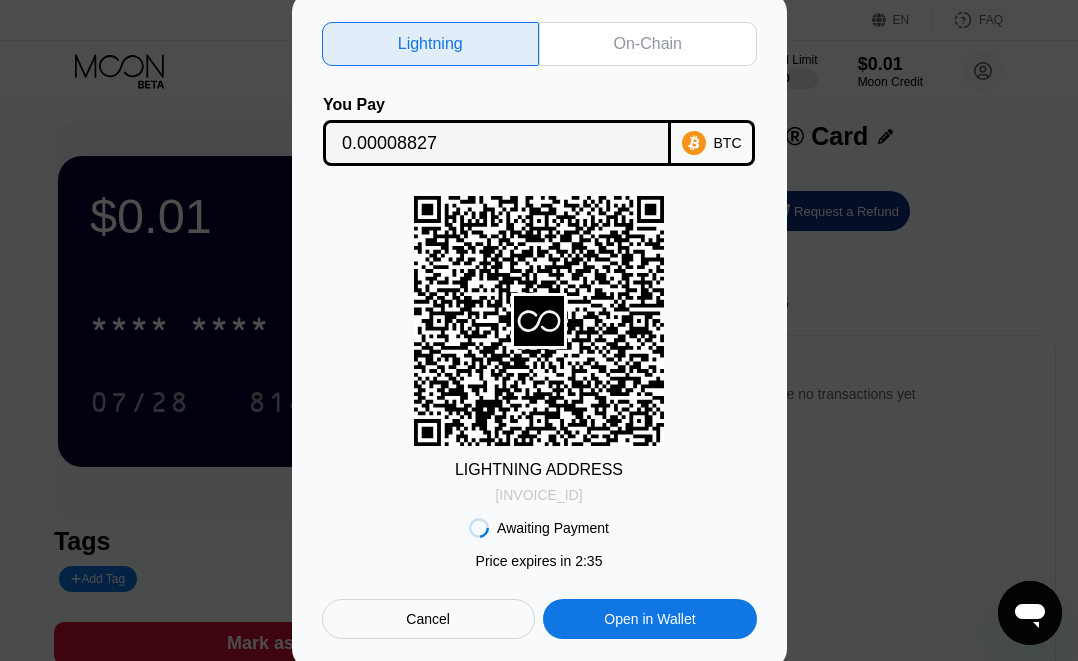click on "lnbc88270n1p5fp...7pjhwhkcp9cehmy" at bounding box center [538, 495] 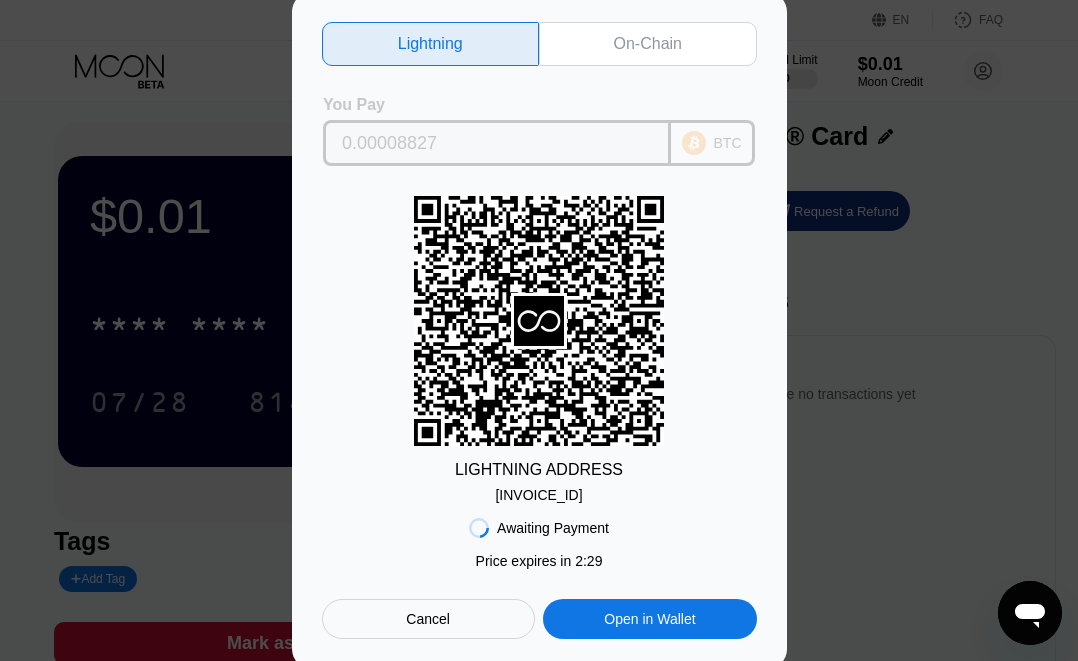 click on "BTC" at bounding box center [713, 143] 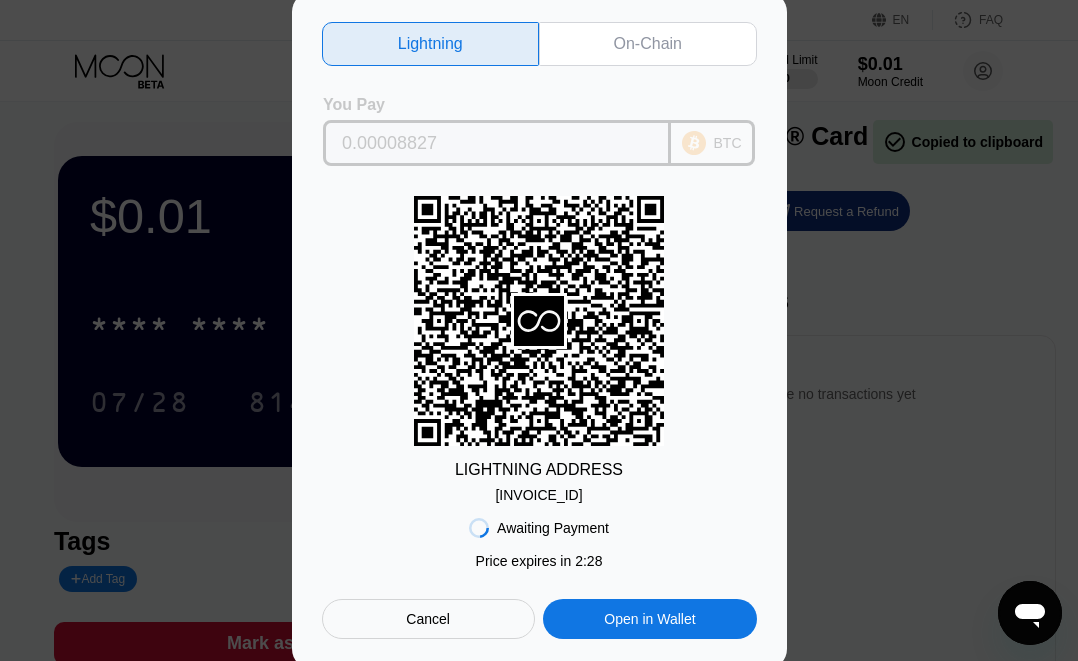 click on "BTC" at bounding box center [713, 143] 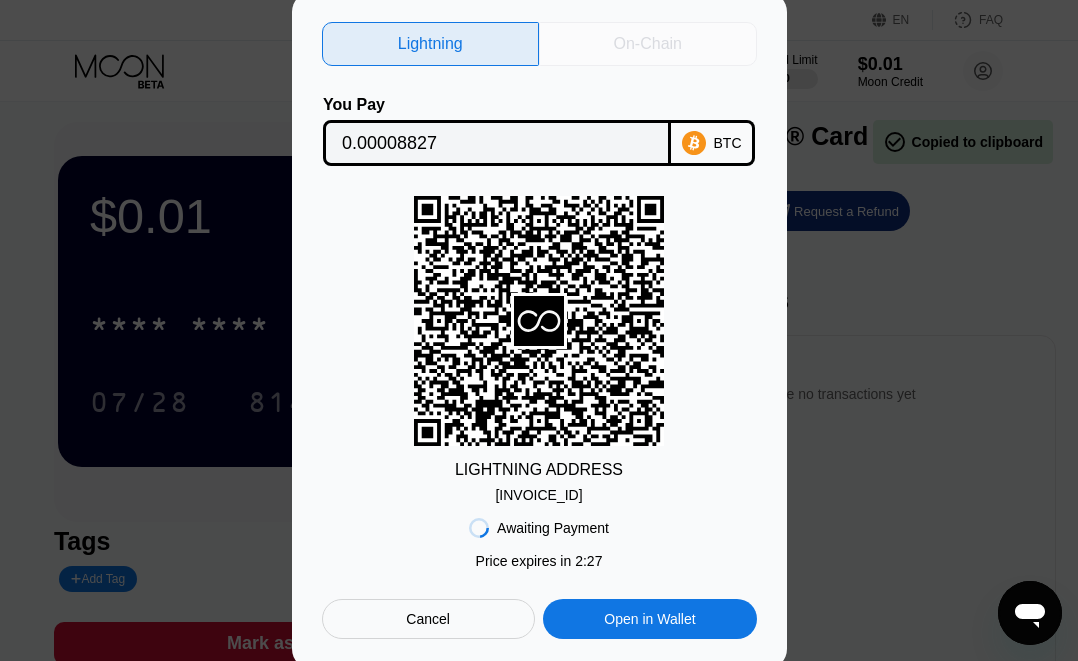 click on "On-Chain" at bounding box center [648, 44] 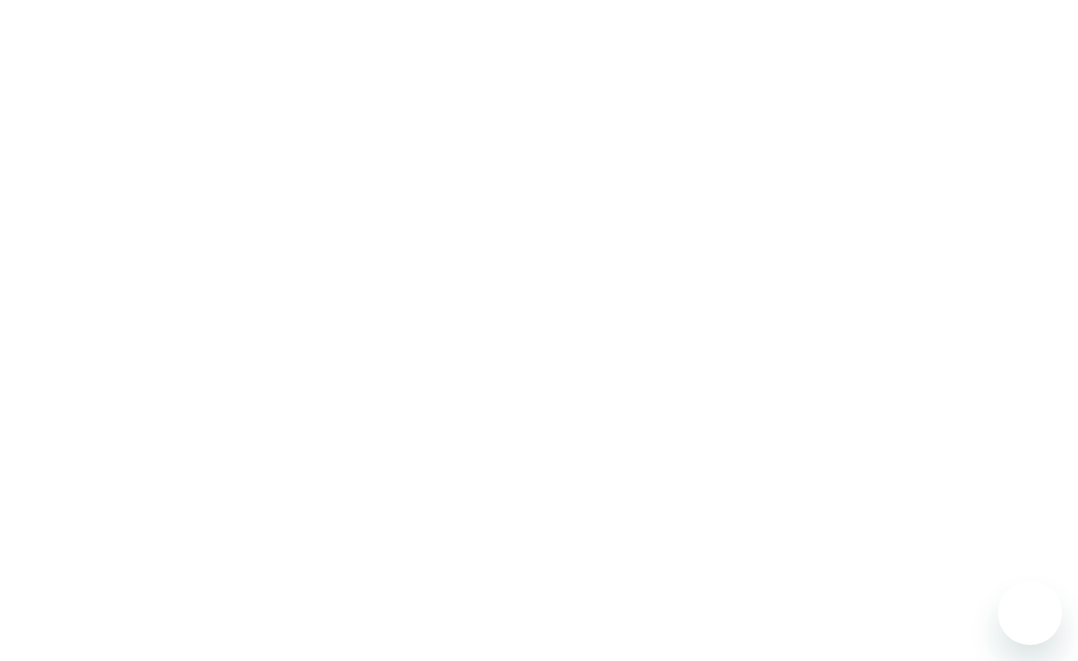 scroll, scrollTop: 0, scrollLeft: 0, axis: both 